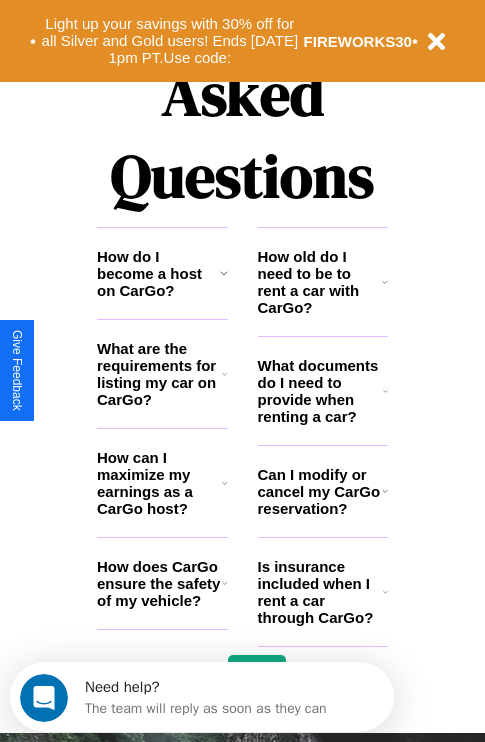 scroll, scrollTop: 2423, scrollLeft: 0, axis: vertical 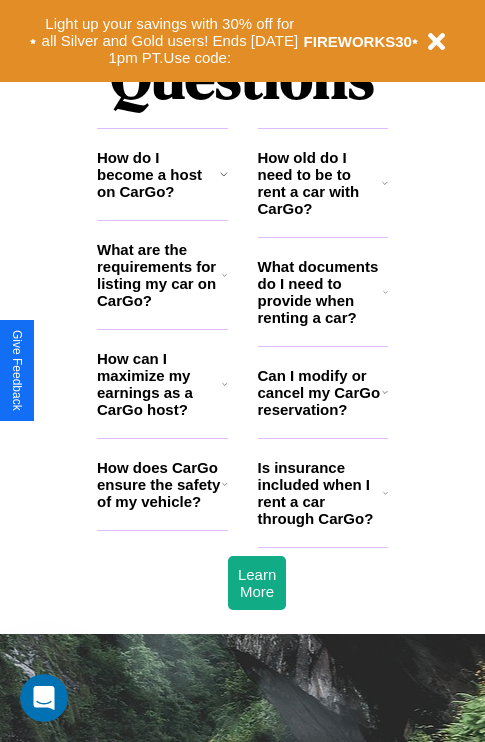 click on "How can I maximize my earnings as a CarGo host?" at bounding box center [159, 384] 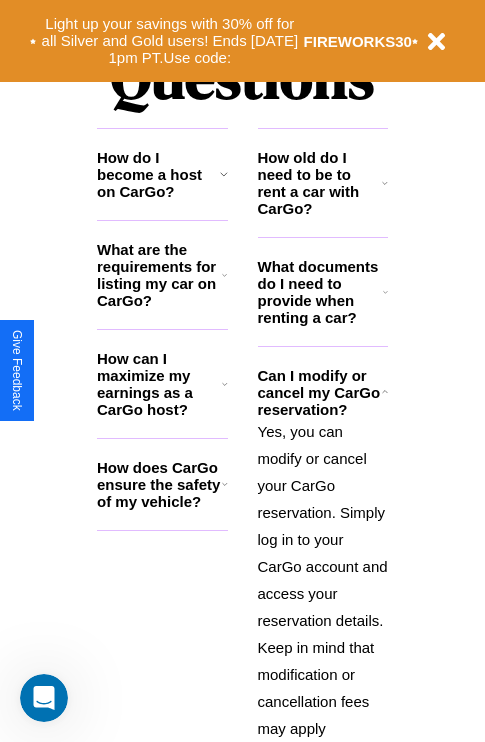 click on "What are the requirements for listing my car on CarGo?" at bounding box center (159, 275) 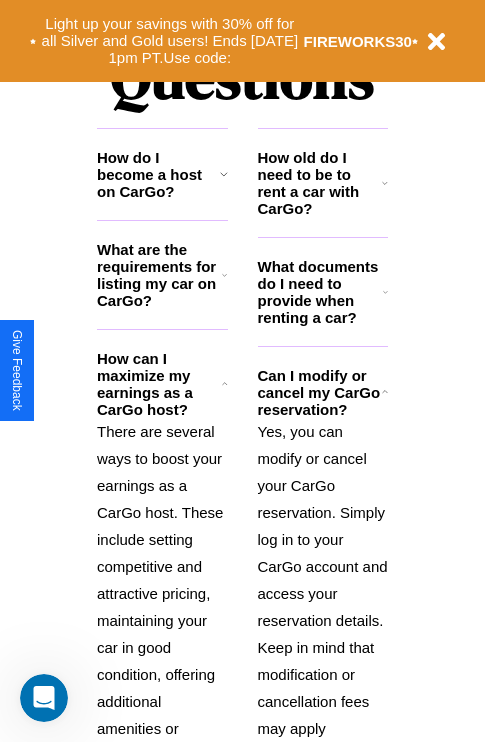 click on "How old do I need to be to rent a car with CarGo?" at bounding box center [320, 183] 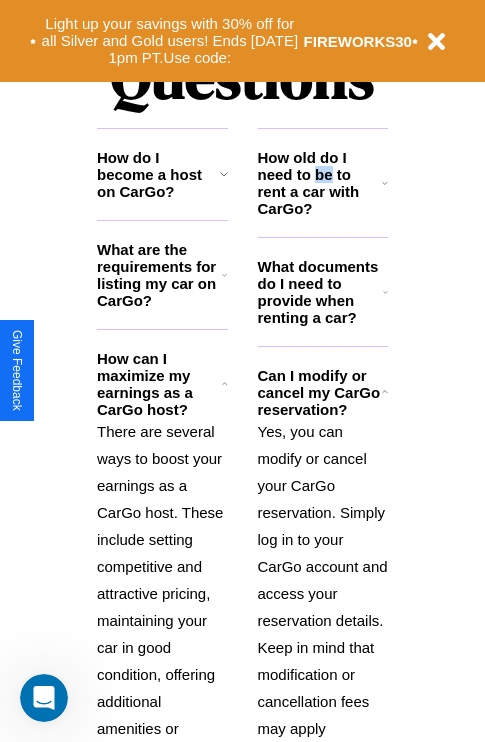 scroll, scrollTop: 308, scrollLeft: 0, axis: vertical 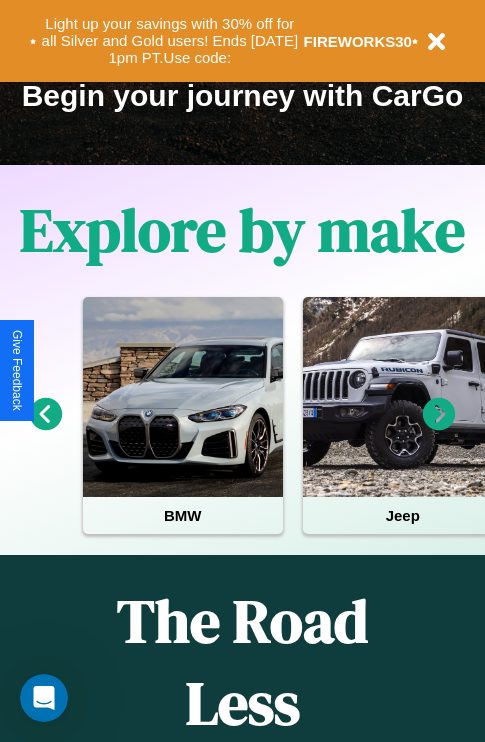 click 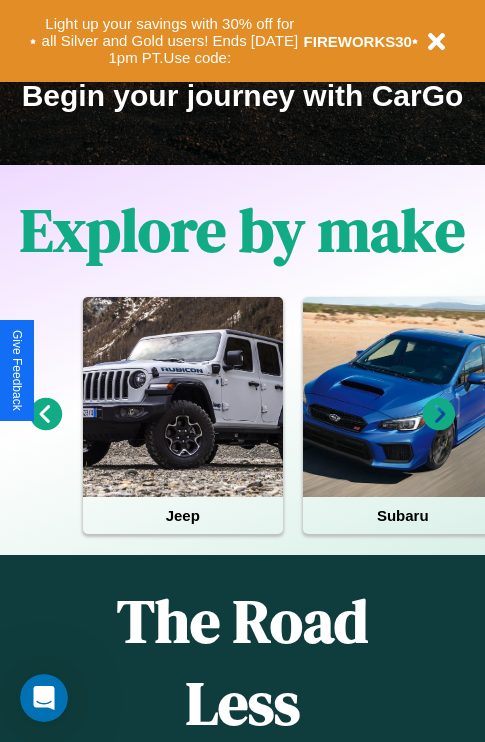 click 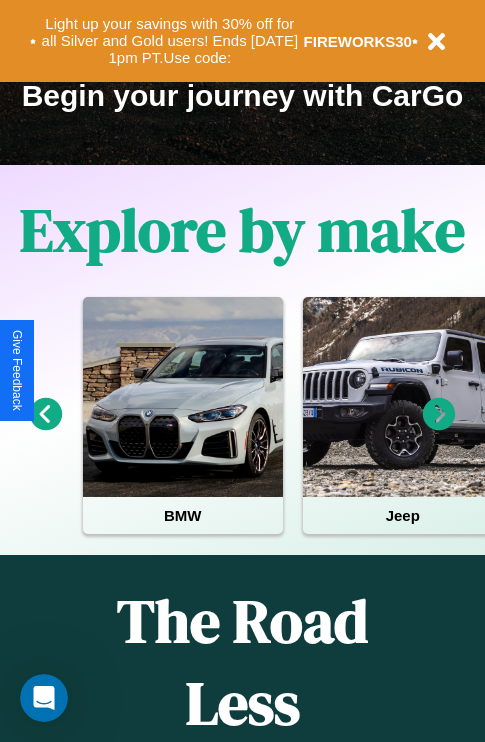 click 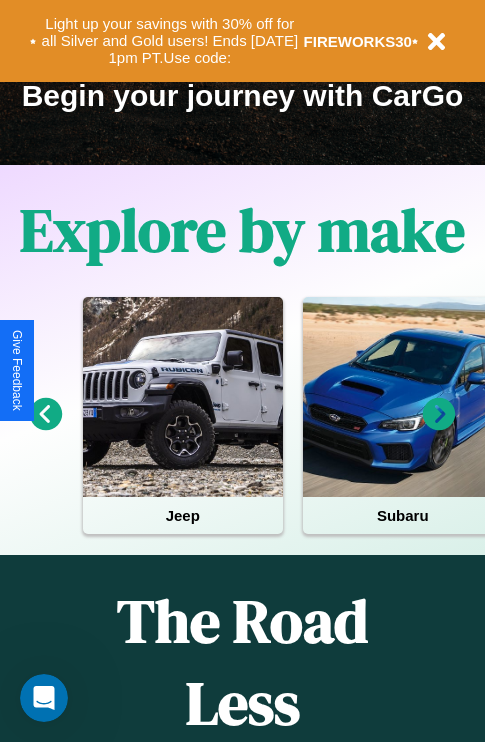click 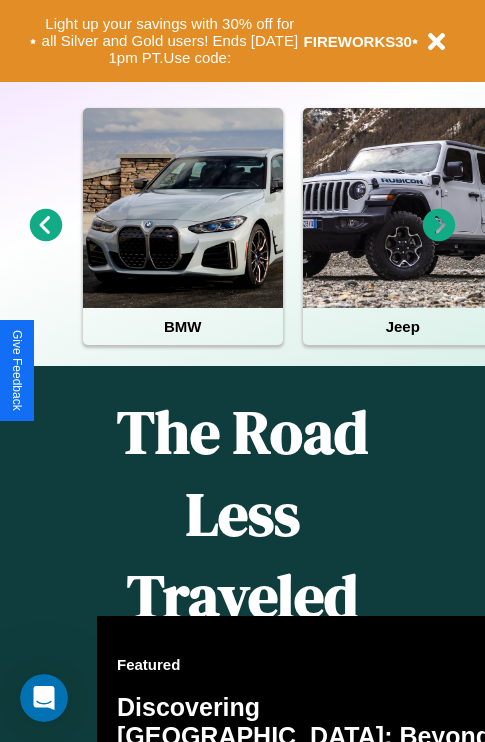 scroll, scrollTop: 308, scrollLeft: 0, axis: vertical 